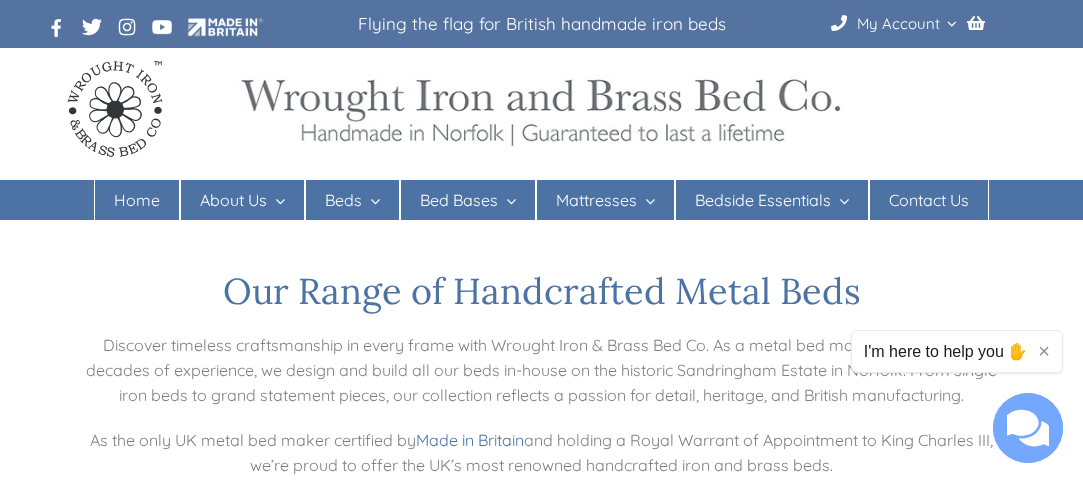 scroll, scrollTop: 0, scrollLeft: 0, axis: both 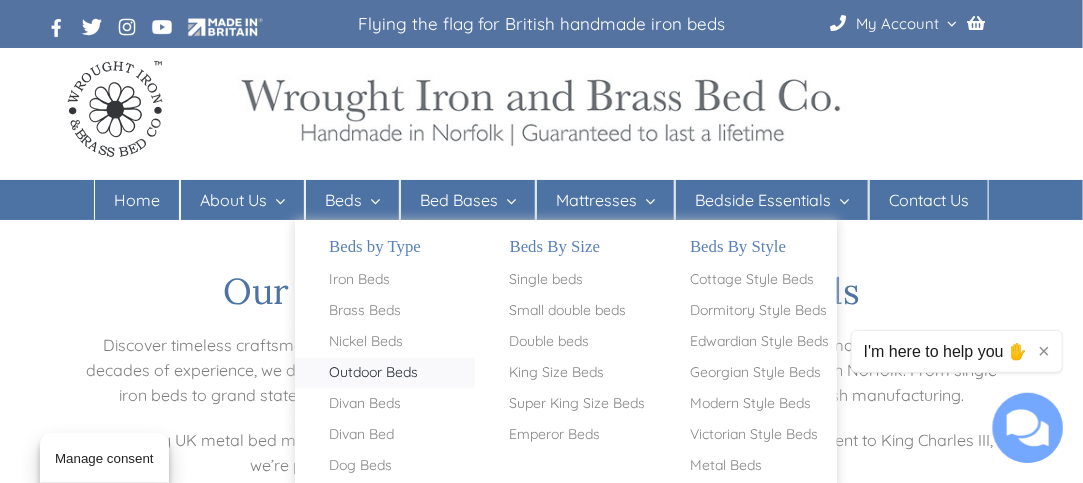 click on "Outdoor Beds" at bounding box center [373, 373] 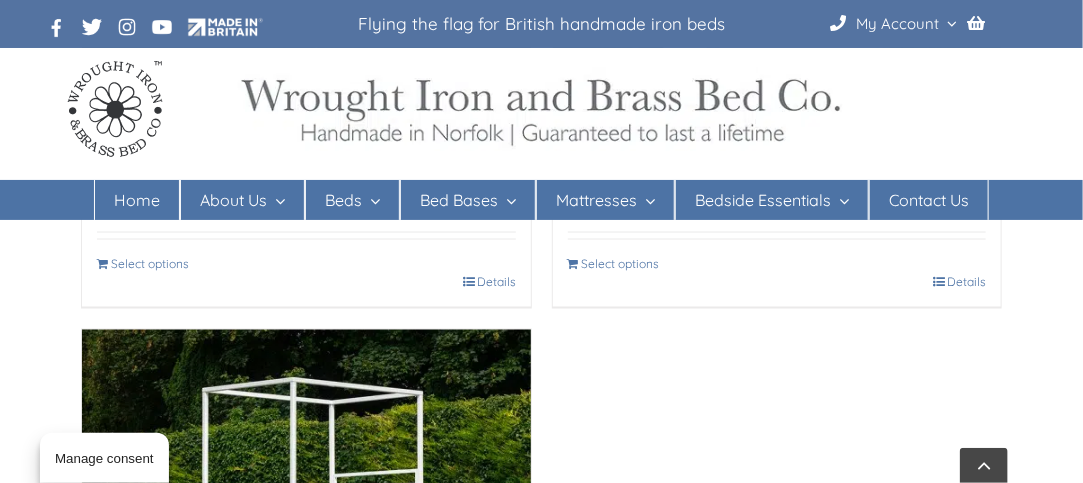 scroll, scrollTop: 971, scrollLeft: 0, axis: vertical 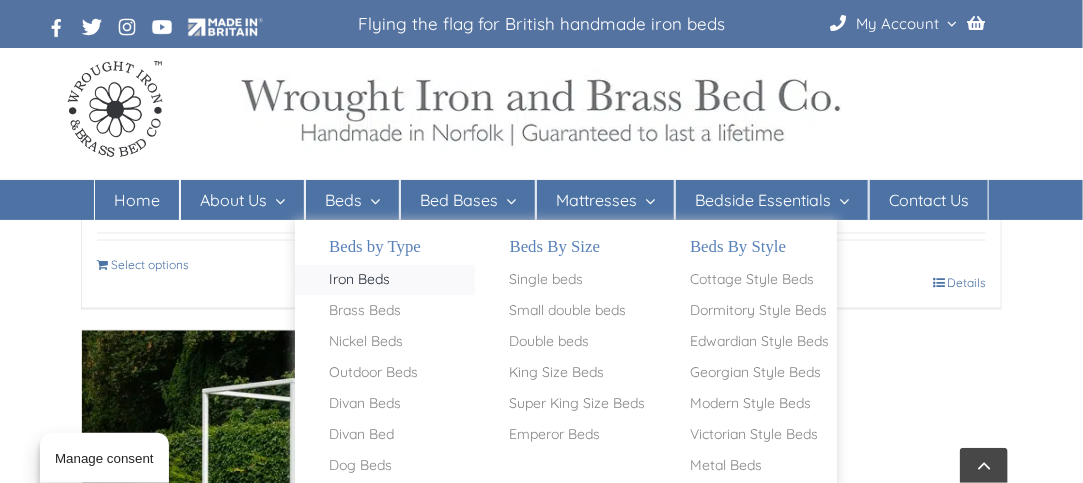 click on "Iron Beds" at bounding box center (359, 280) 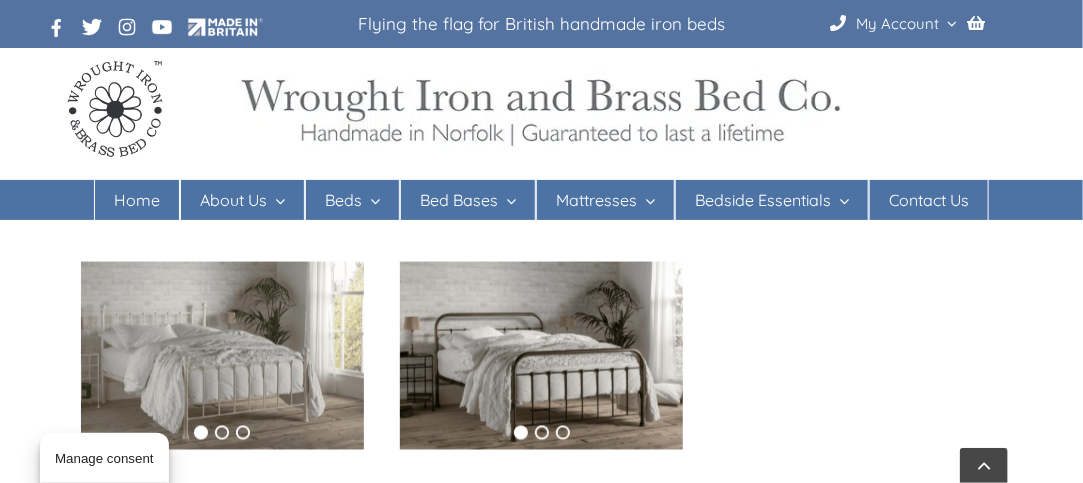 scroll, scrollTop: 972, scrollLeft: 0, axis: vertical 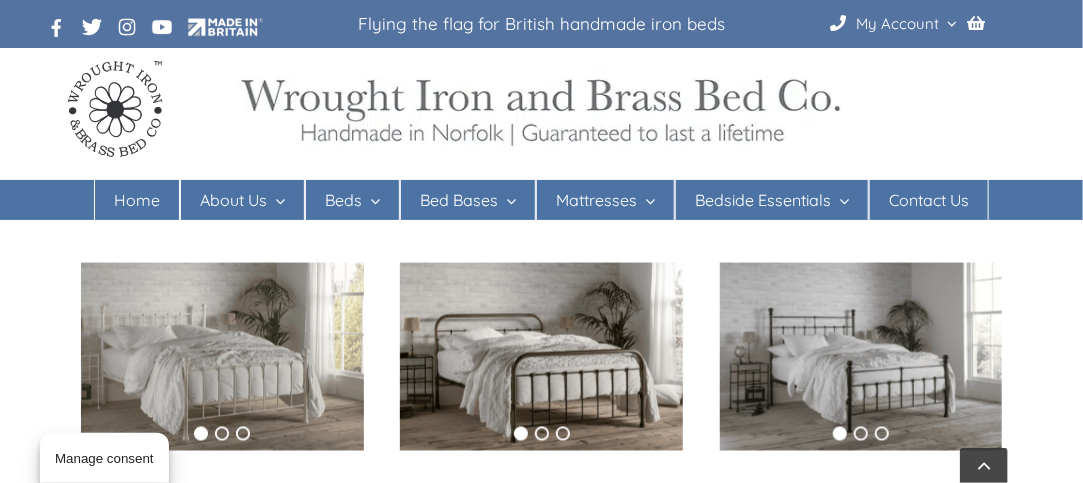 click at bounding box center (541, 357) 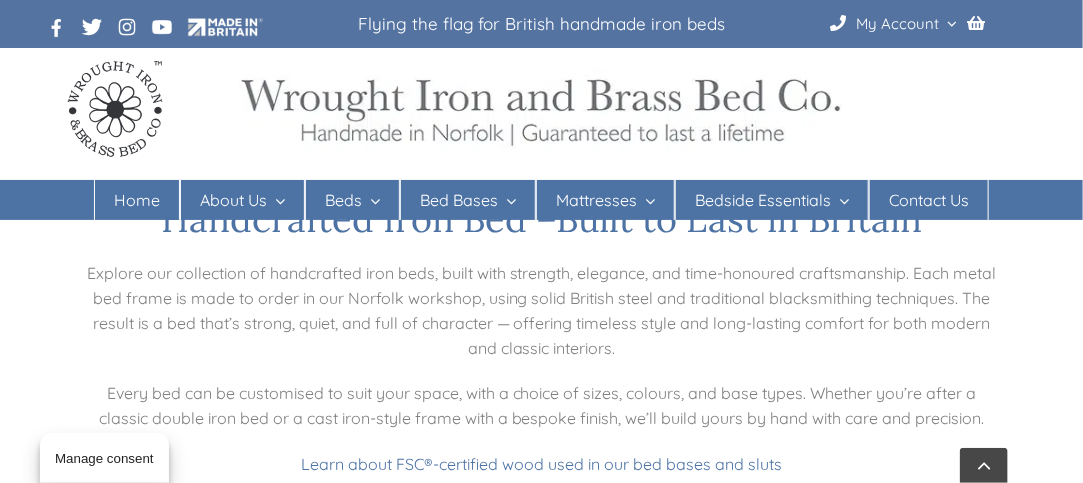 scroll, scrollTop: 0, scrollLeft: 0, axis: both 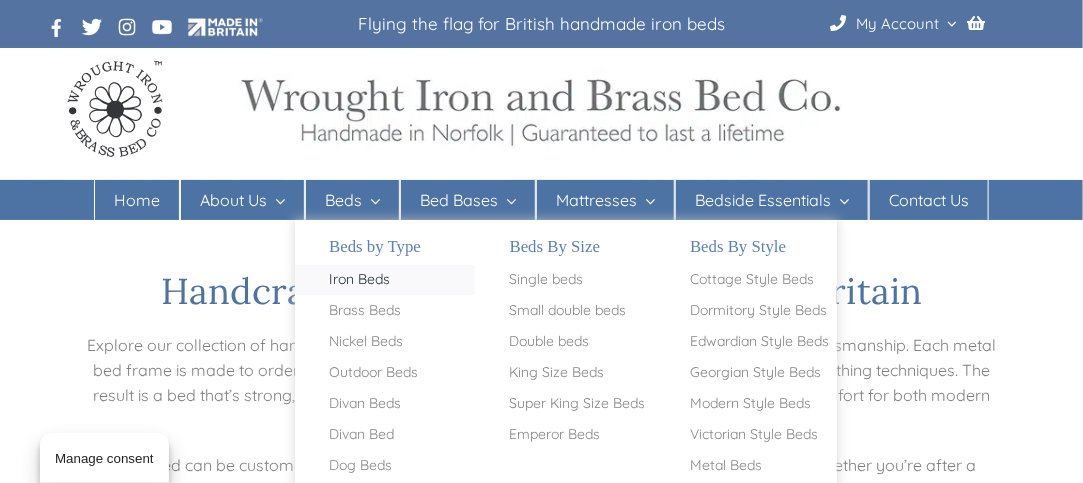 click on "Iron Beds" at bounding box center (359, 280) 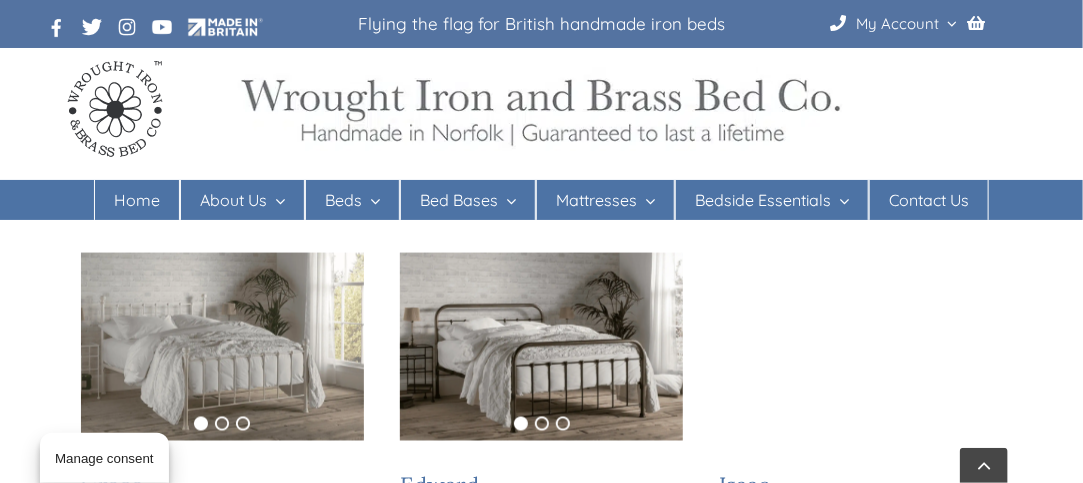 scroll, scrollTop: 981, scrollLeft: 0, axis: vertical 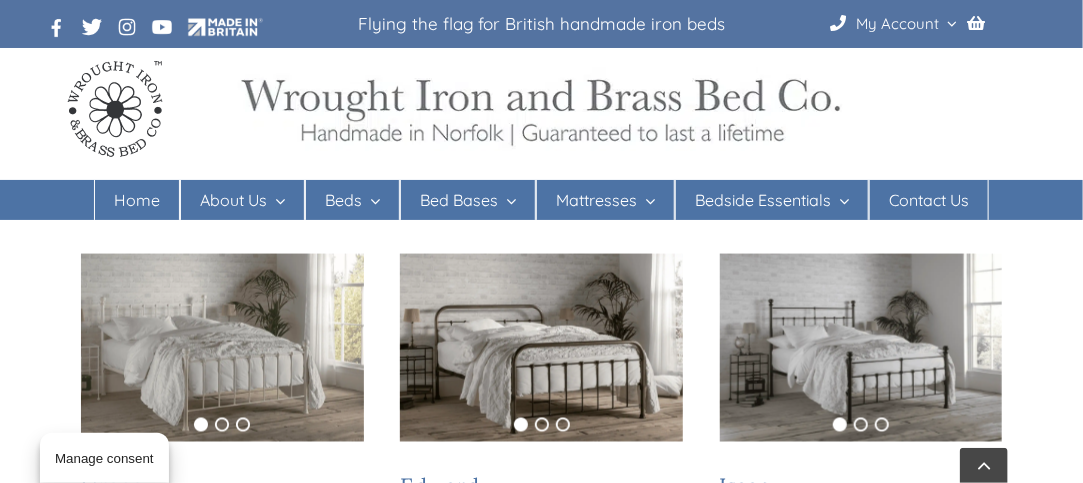 click at bounding box center (541, 348) 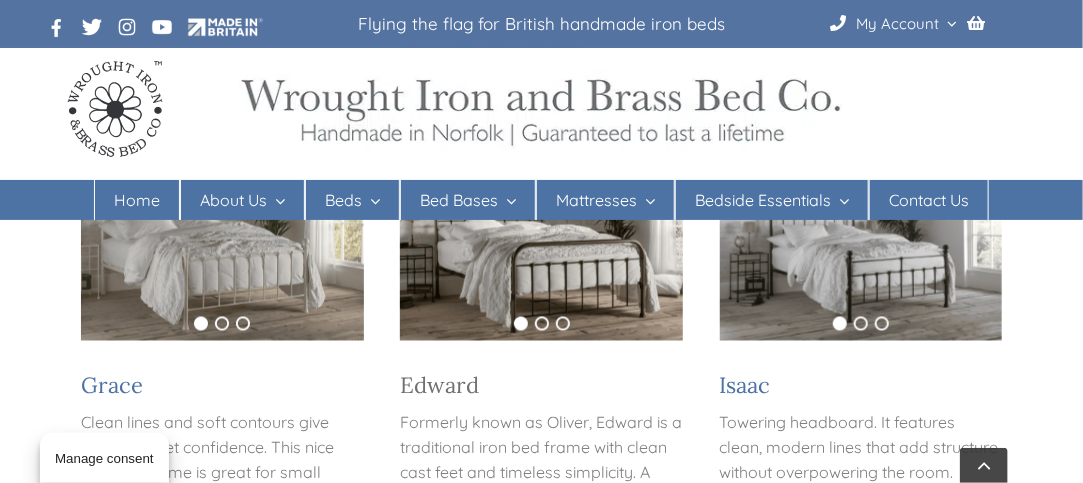 scroll, scrollTop: 1081, scrollLeft: 0, axis: vertical 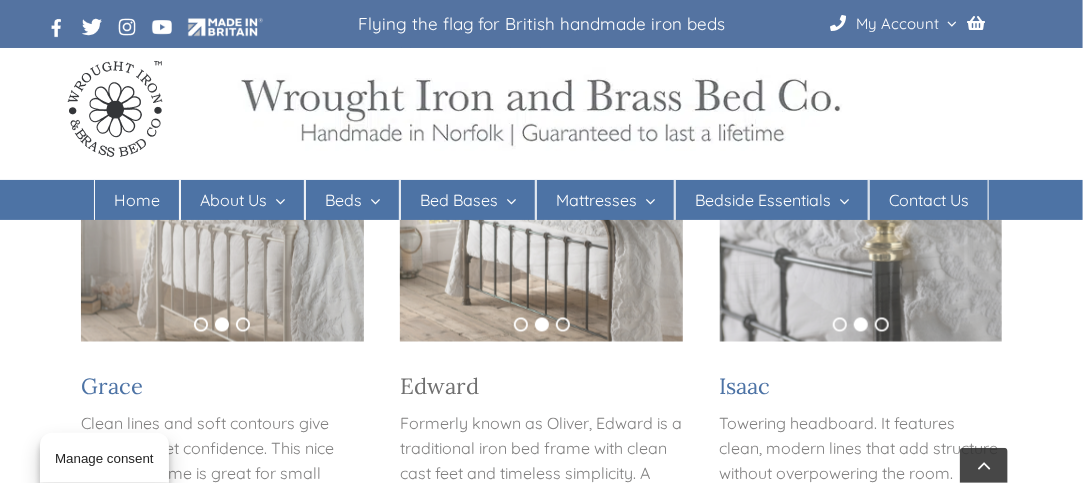 click on "Edward" at bounding box center [439, 387] 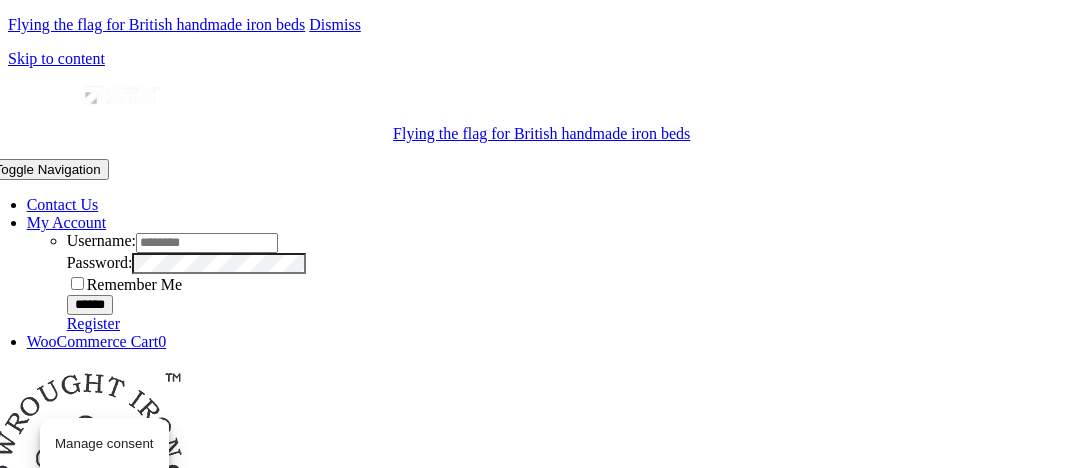 scroll, scrollTop: 0, scrollLeft: 0, axis: both 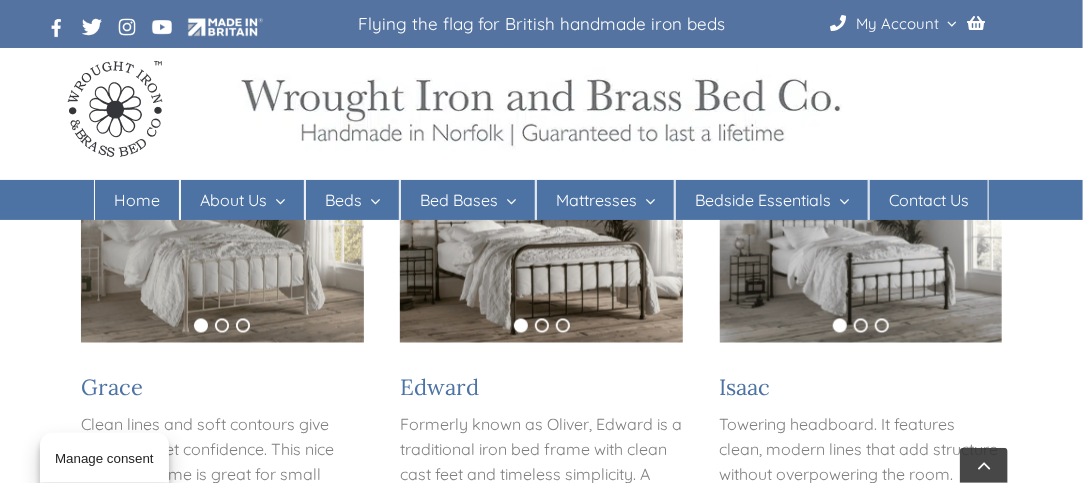 click at bounding box center (541, 249) 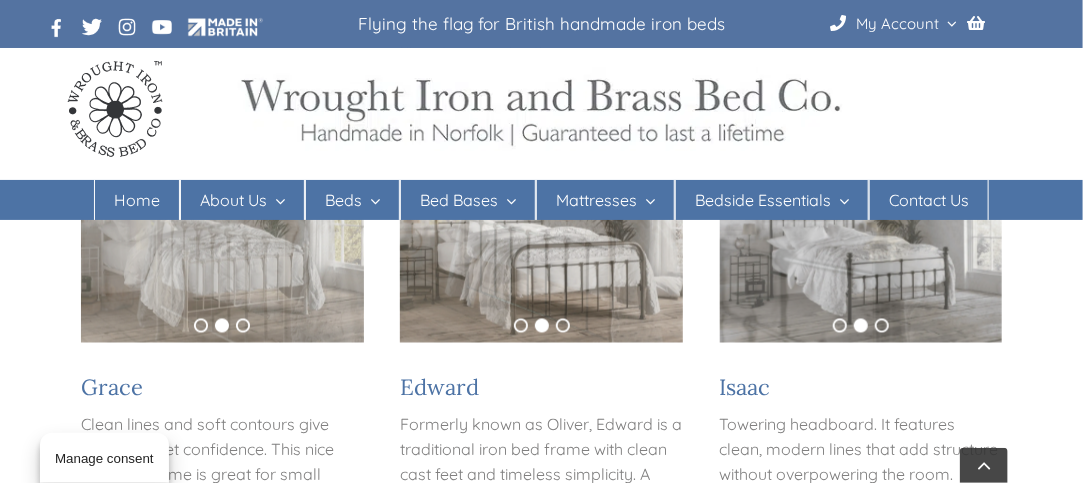 click at bounding box center (541, 249) 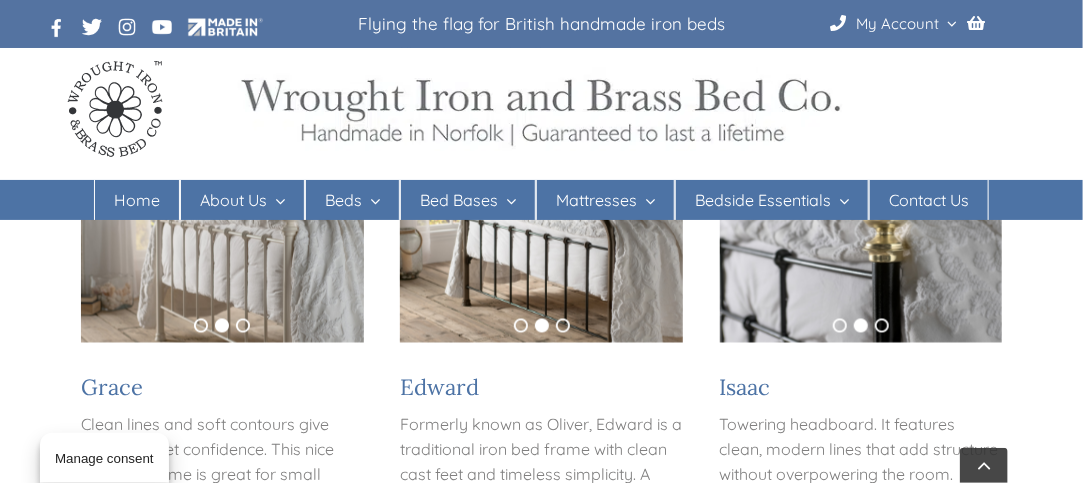 click at bounding box center [541, 249] 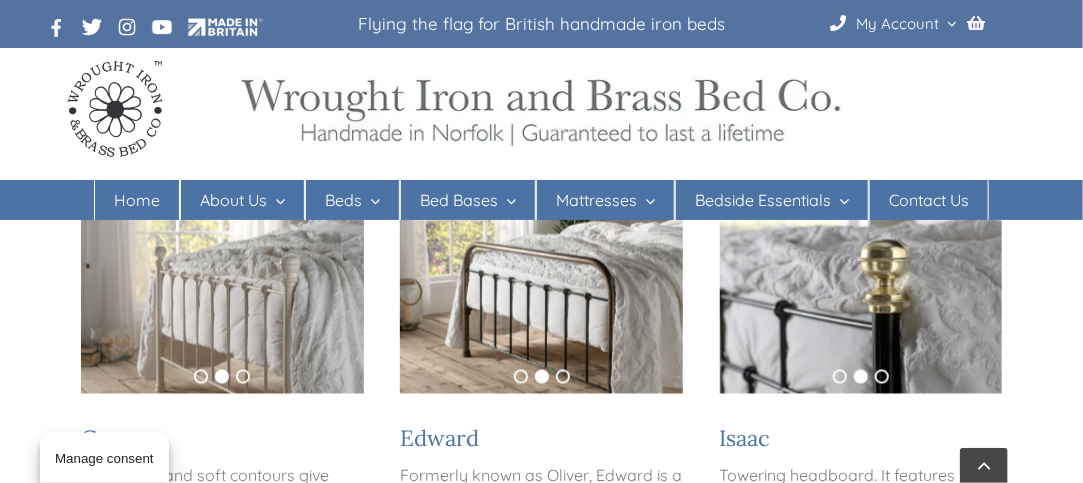 scroll, scrollTop: 1029, scrollLeft: 0, axis: vertical 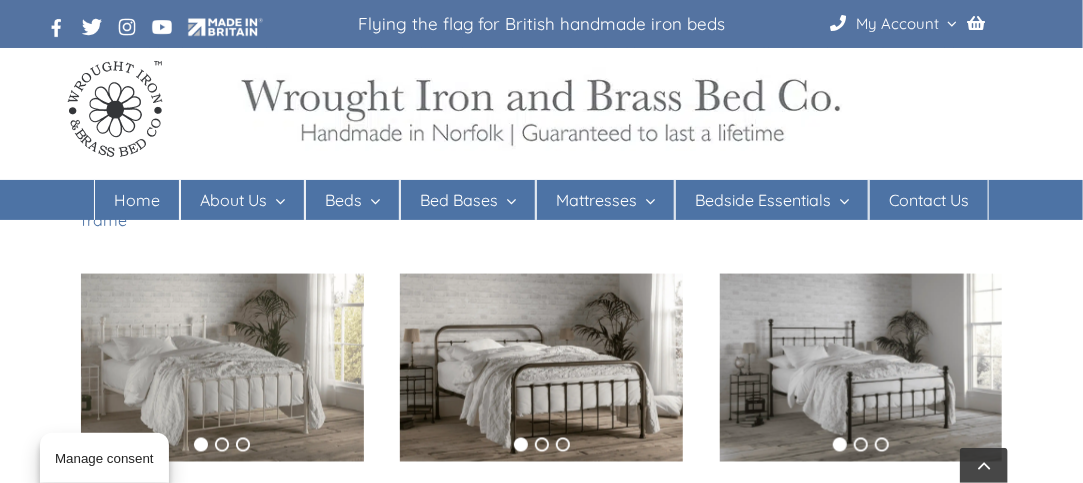 click at bounding box center [541, 368] 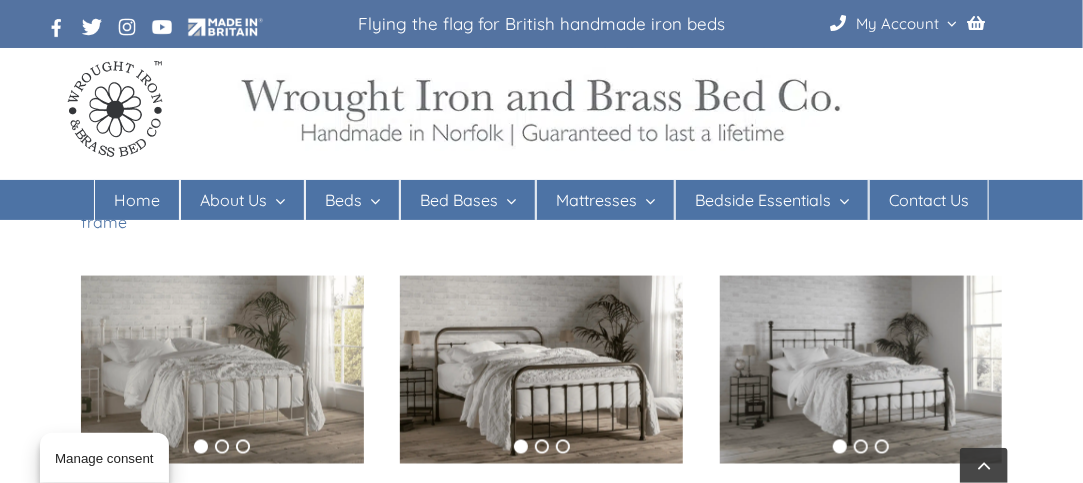 click at bounding box center (541, 370) 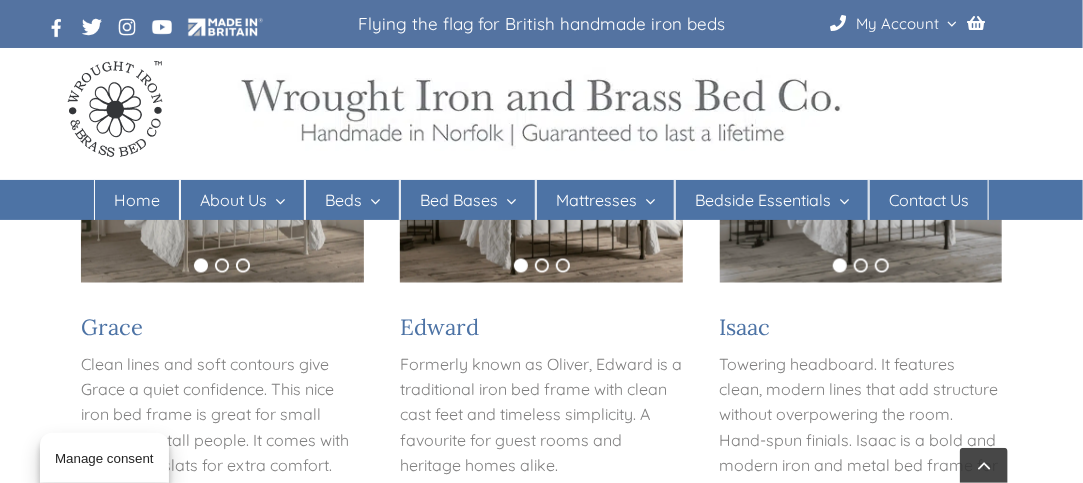 scroll, scrollTop: 1157, scrollLeft: 0, axis: vertical 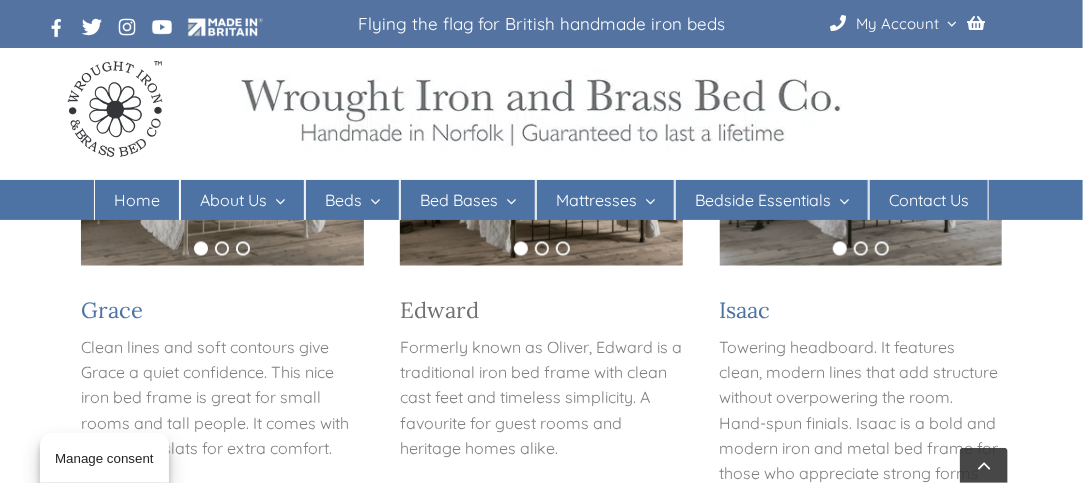 click on "Edward" at bounding box center (439, 311) 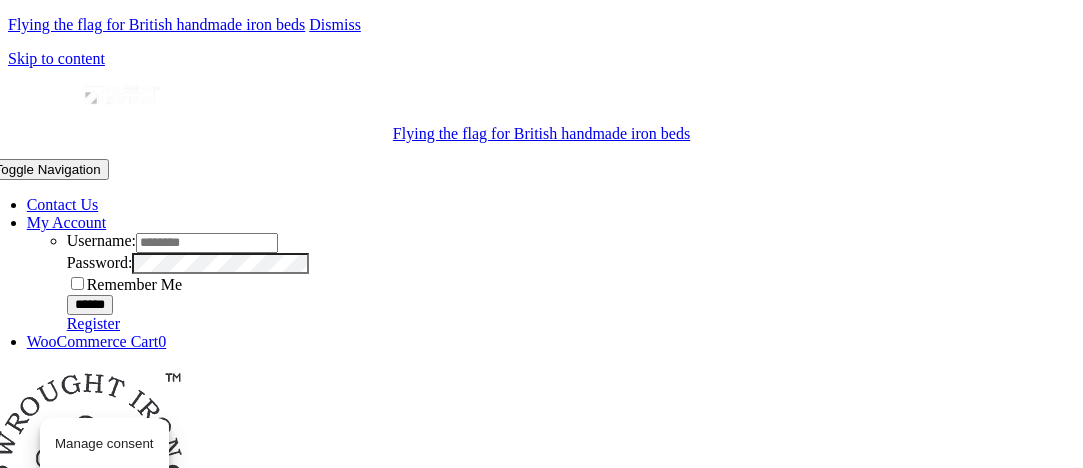 scroll, scrollTop: 0, scrollLeft: 0, axis: both 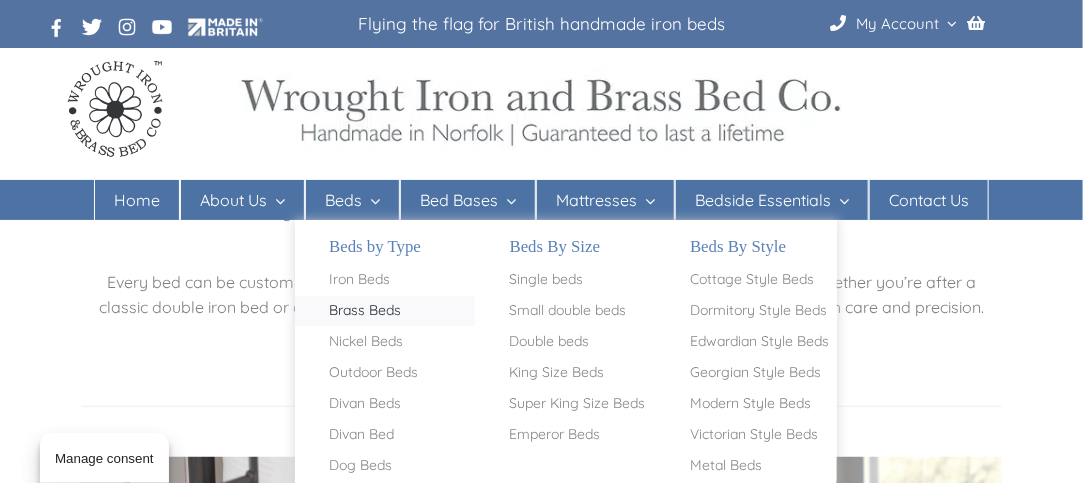 click on "Brass Beds" at bounding box center (365, 311) 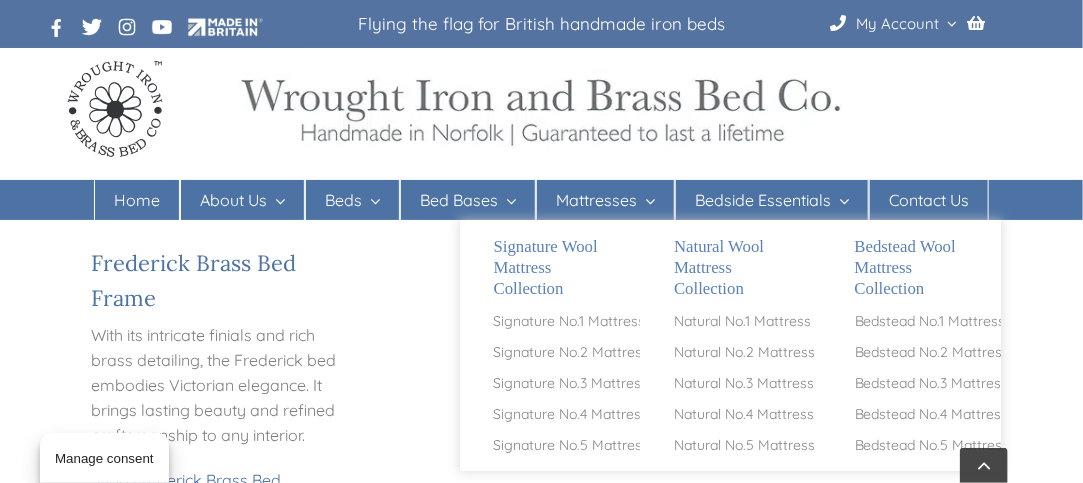 scroll, scrollTop: 2550, scrollLeft: 0, axis: vertical 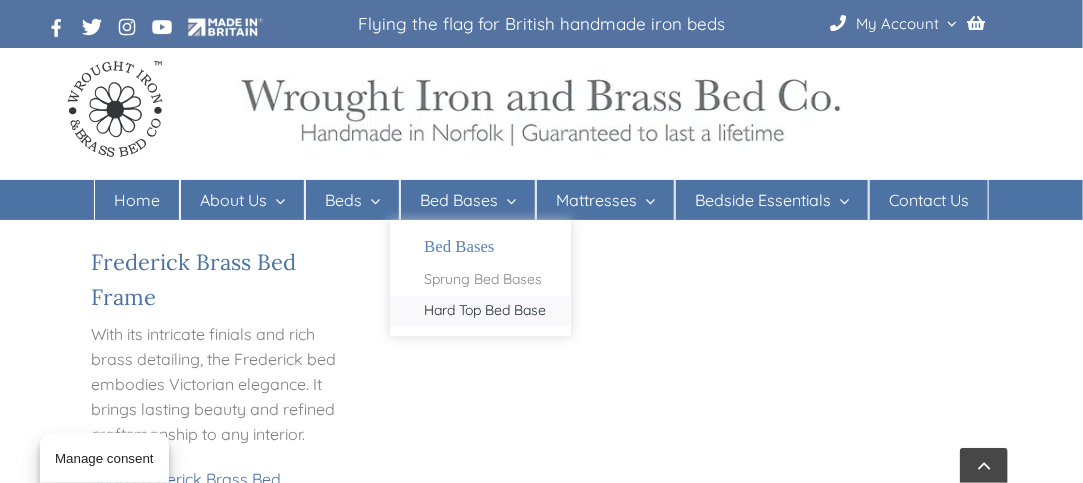 click on "Hard Top Bed Base" at bounding box center [485, 311] 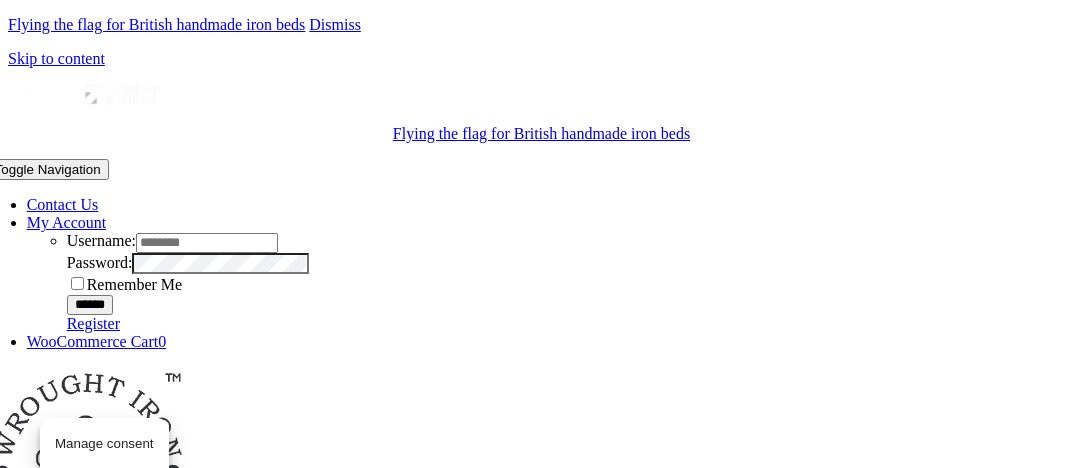scroll, scrollTop: 0, scrollLeft: 0, axis: both 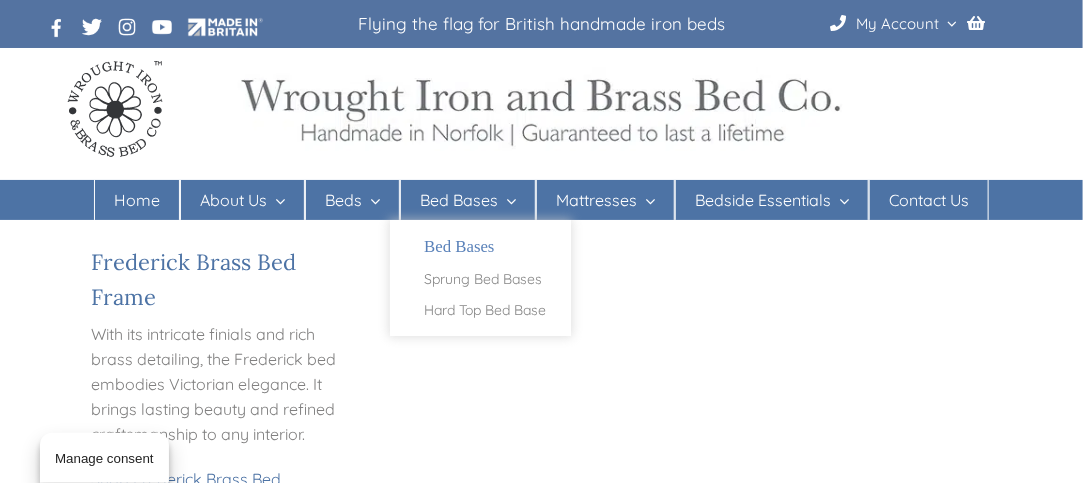 click at bounding box center (507, 201) 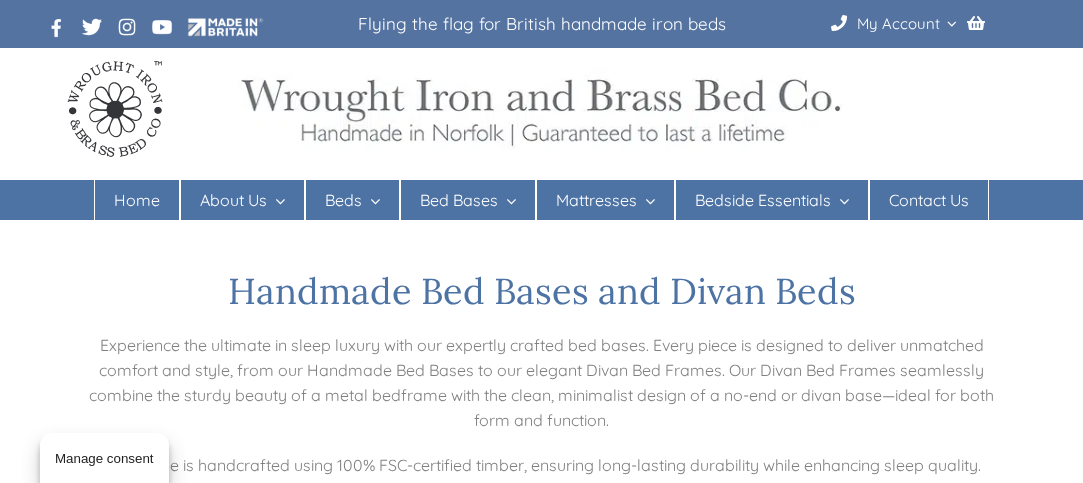 scroll, scrollTop: 0, scrollLeft: 0, axis: both 